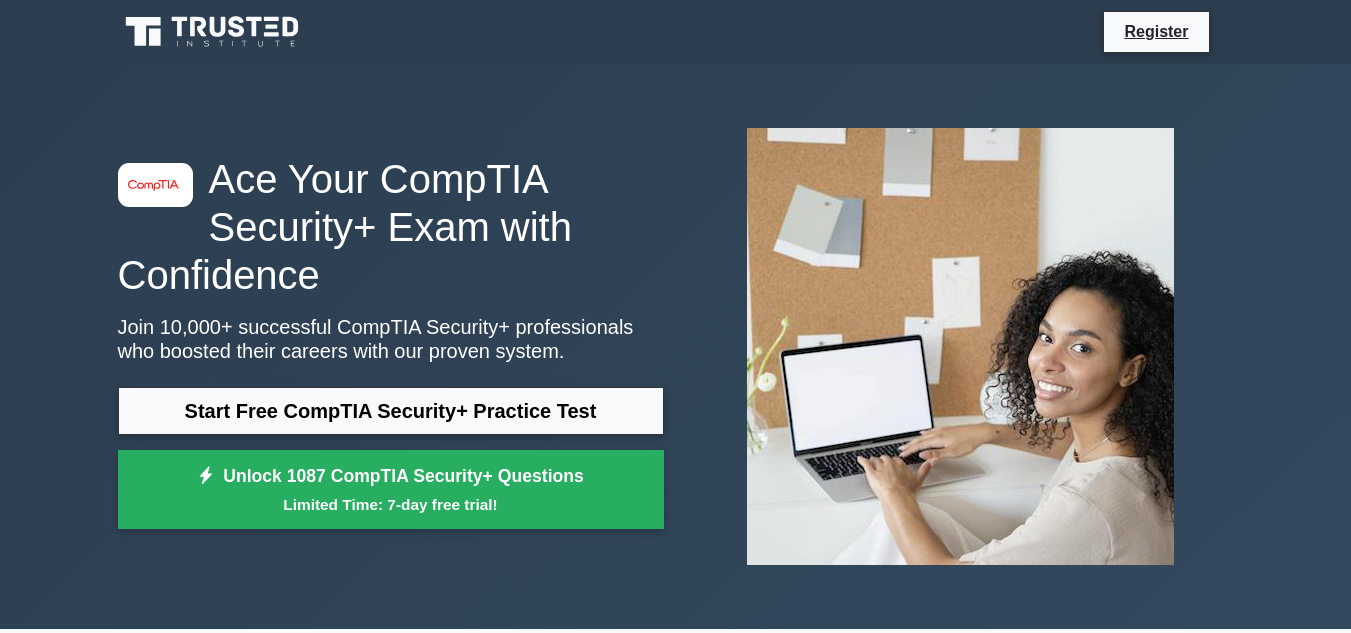 scroll, scrollTop: 0, scrollLeft: 0, axis: both 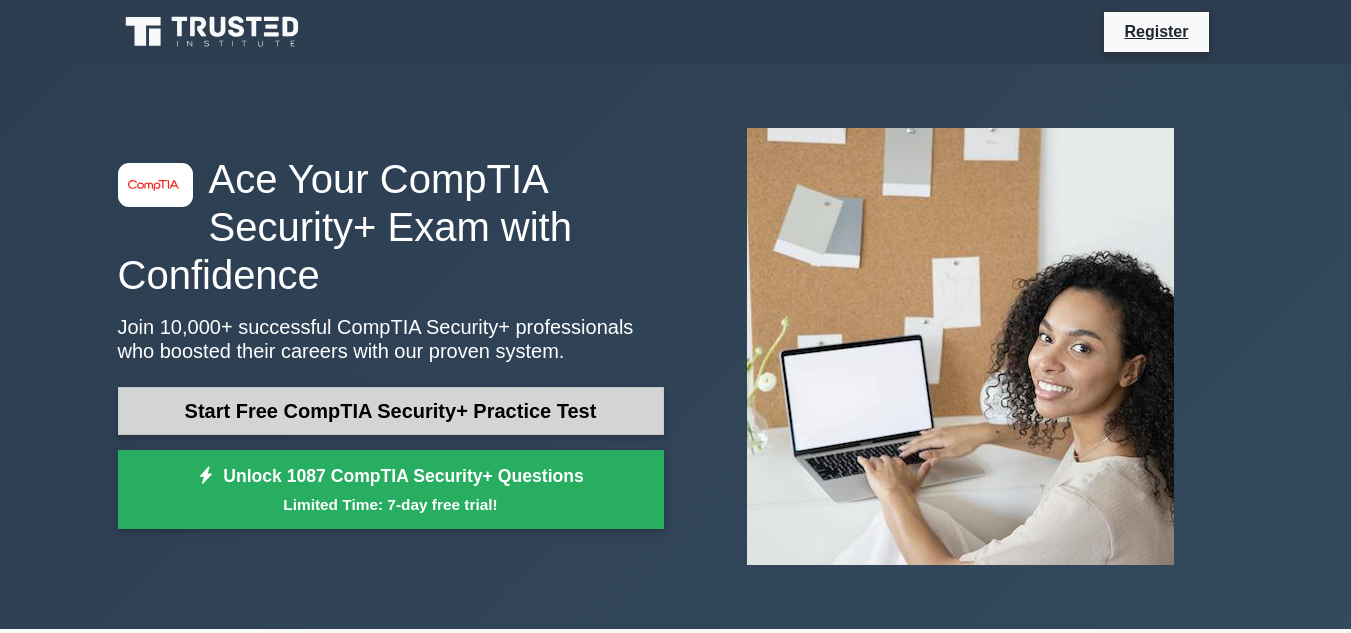 click on "Start Free CompTIA Security+ Practice Test" at bounding box center (391, 411) 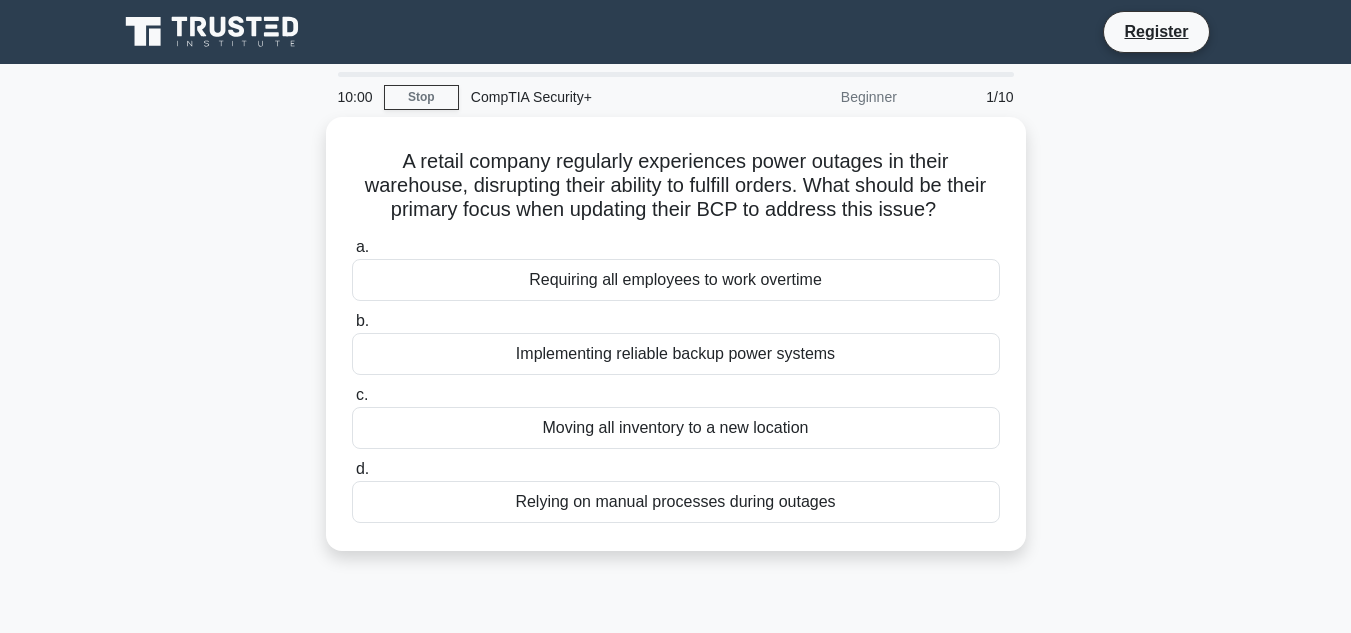 scroll, scrollTop: 0, scrollLeft: 0, axis: both 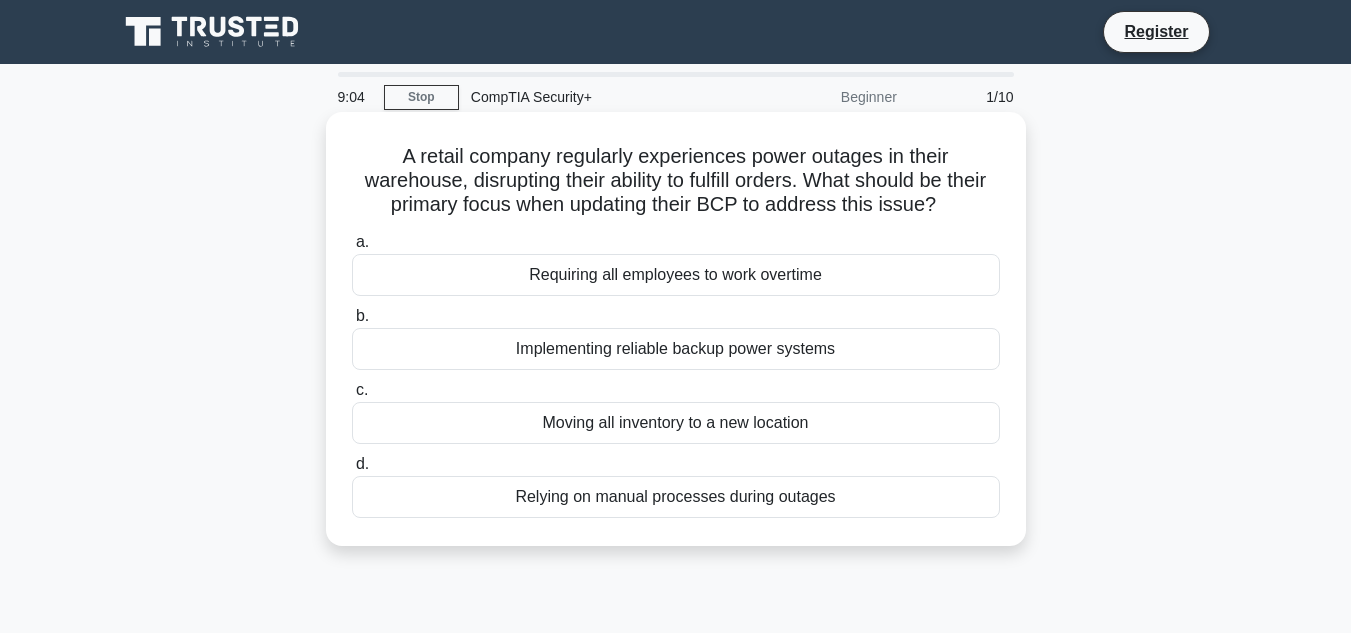 click on "Implementing reliable backup power systems" at bounding box center [676, 349] 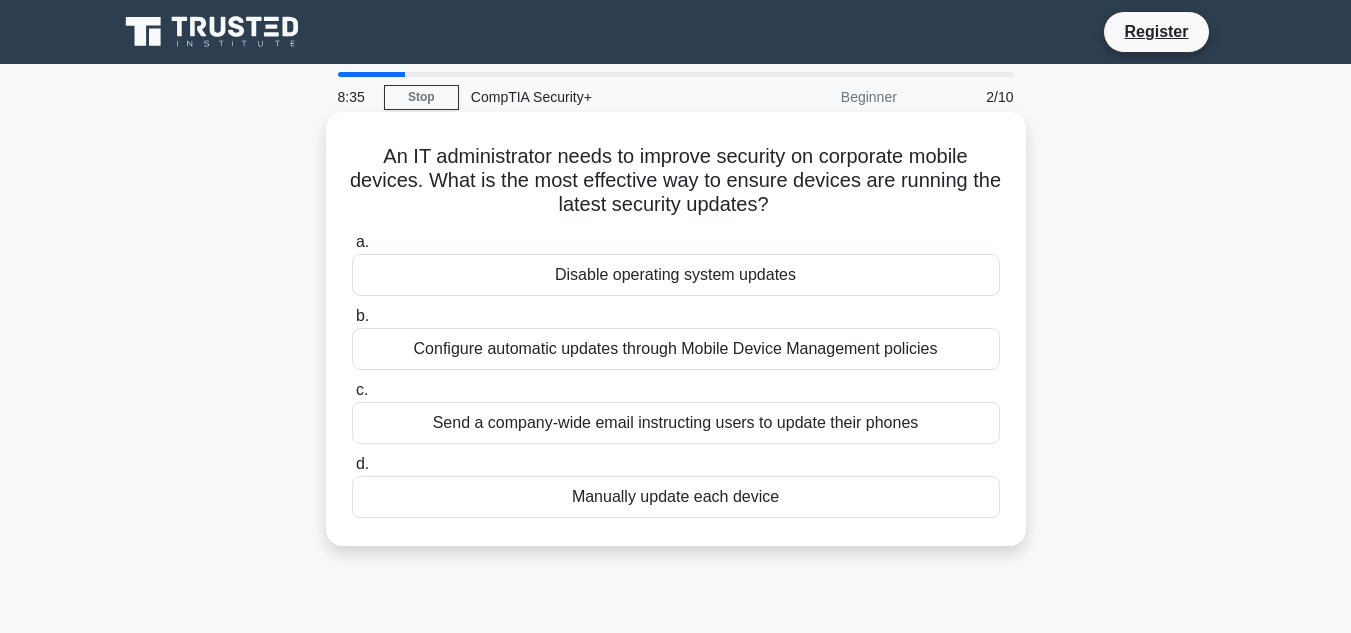 click on "Configure automatic updates through Mobile Device Management policies" at bounding box center (676, 349) 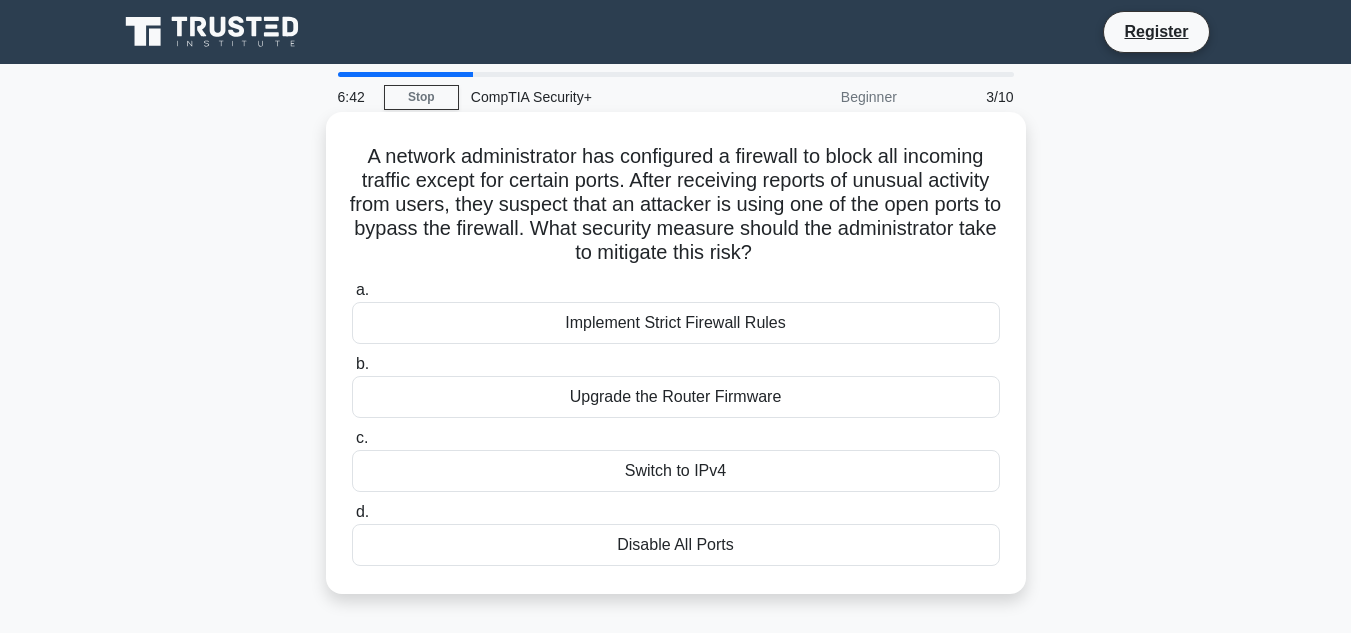 click on "Upgrade the Router Firmware" at bounding box center (676, 397) 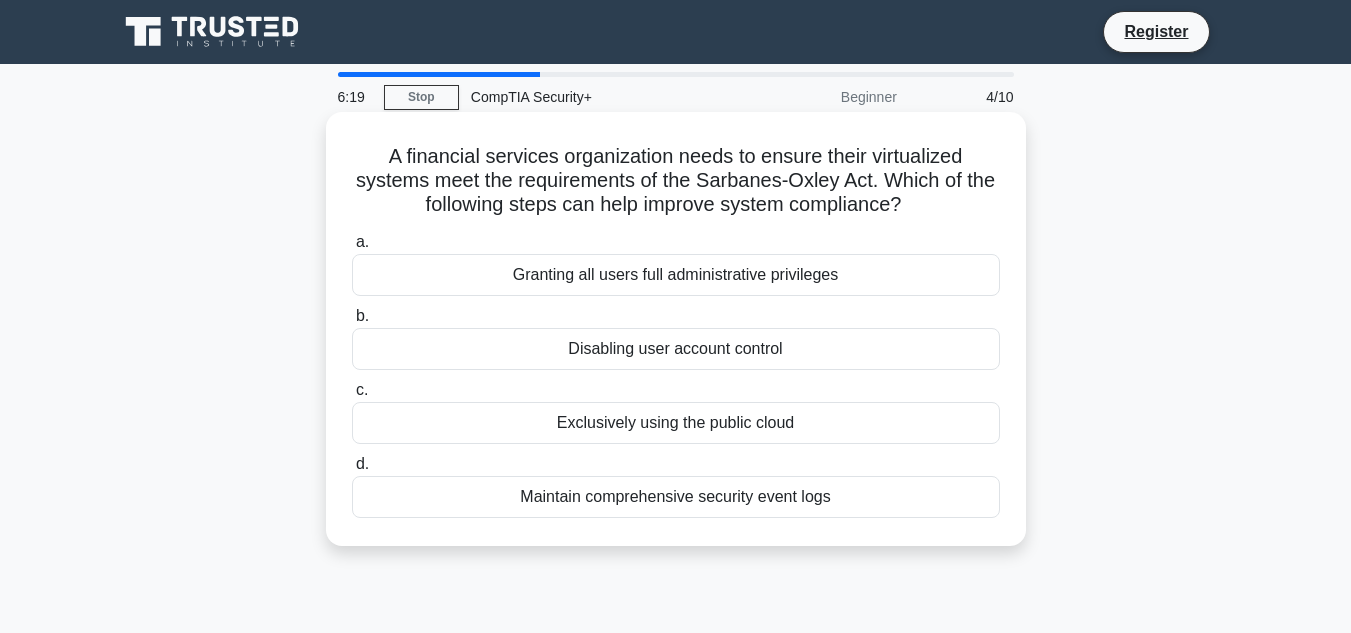 click on "Maintain comprehensive security event logs" at bounding box center (676, 497) 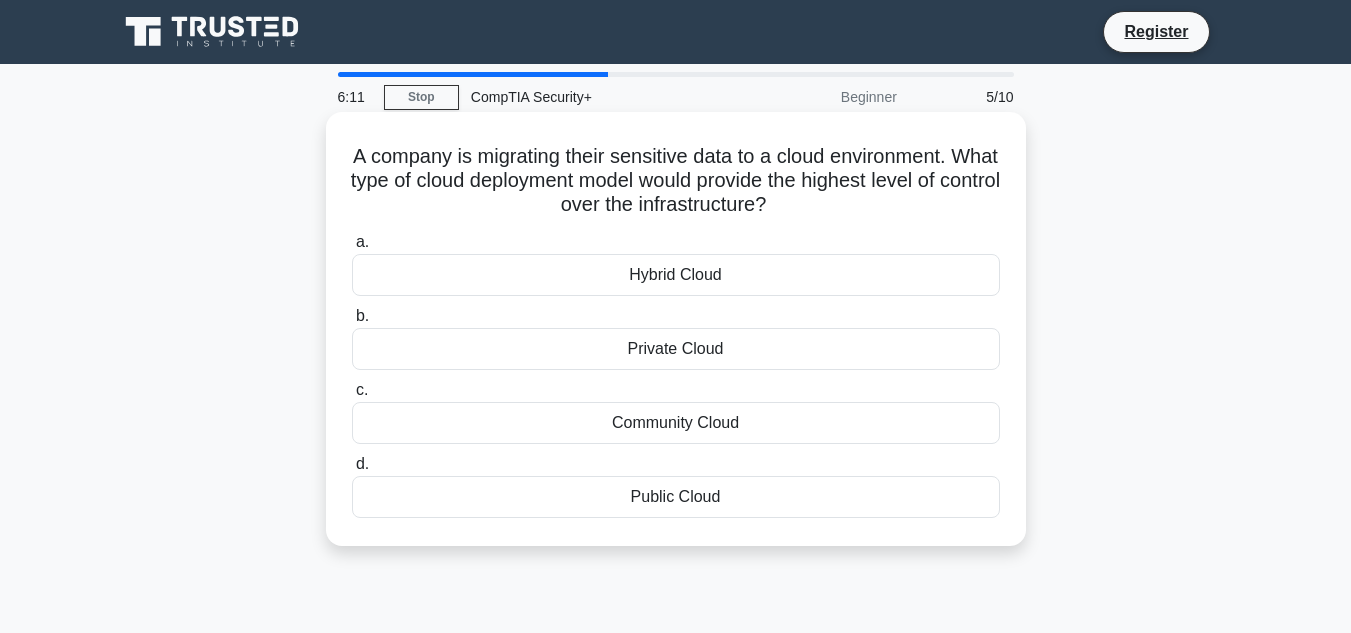 click on "Private Cloud" at bounding box center [676, 349] 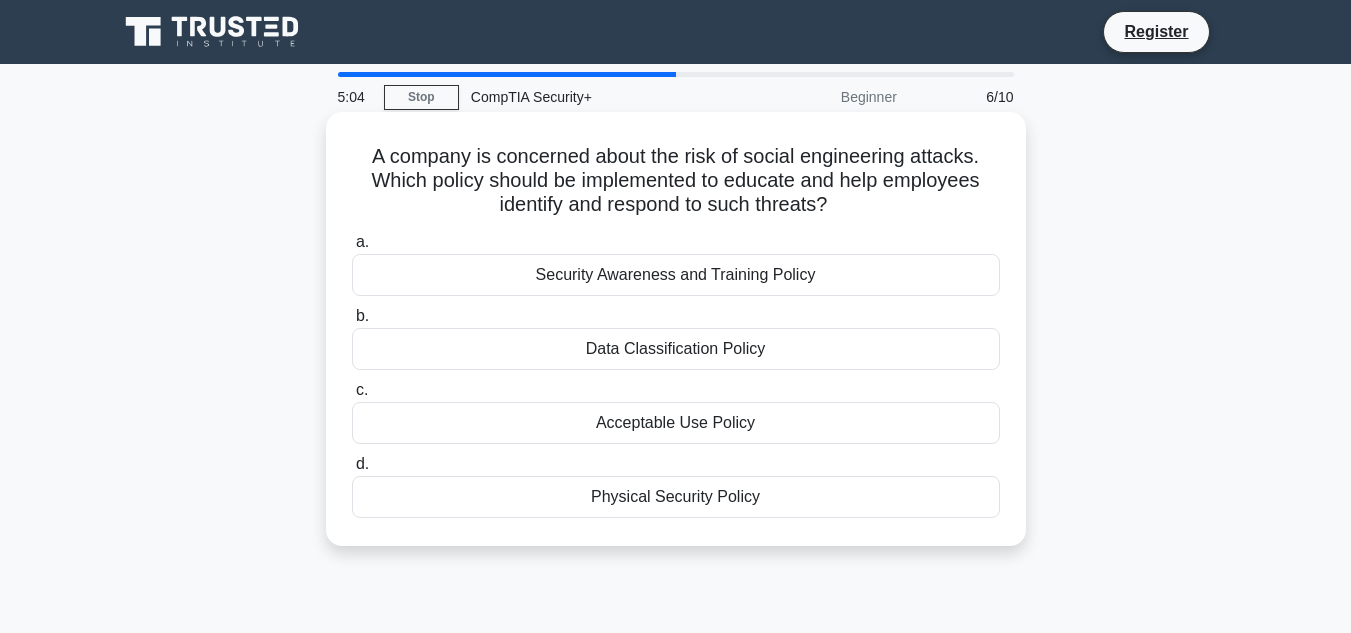 click on "Security Awareness and Training Policy" at bounding box center [676, 275] 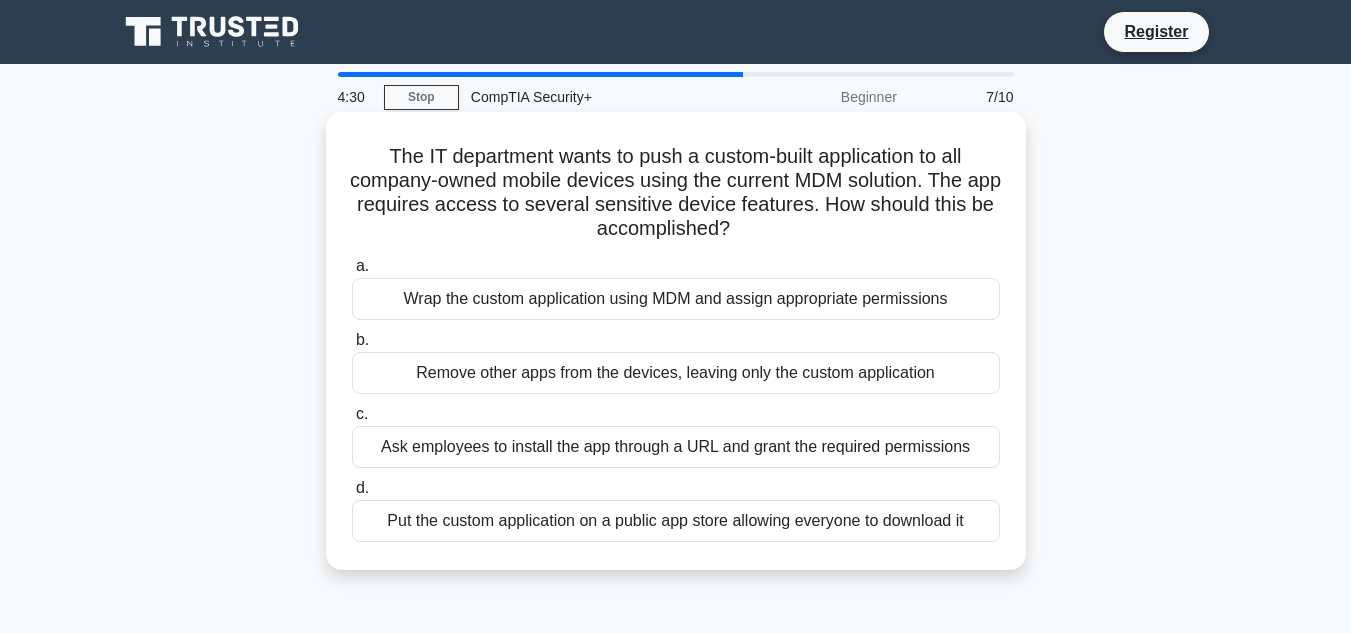 click on "Wrap the custom application using MDM and assign appropriate permissions" at bounding box center [676, 299] 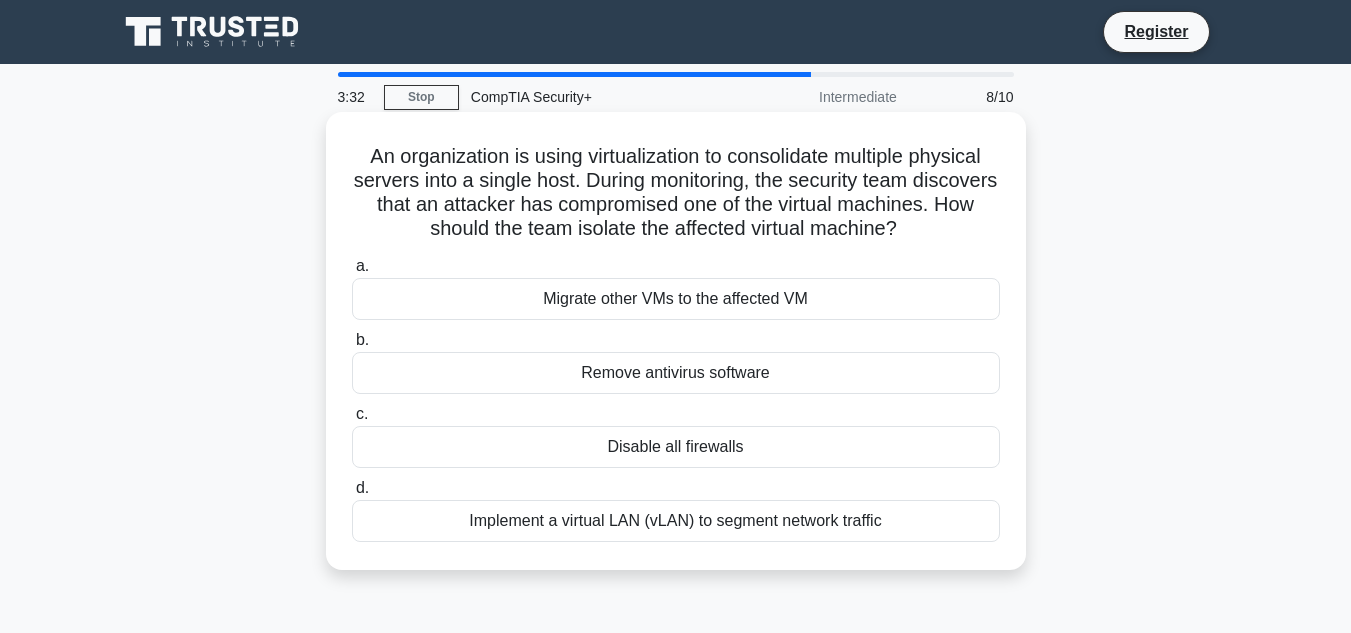 click on "Implement a virtual LAN (vLAN) to segment network traffic" at bounding box center (676, 521) 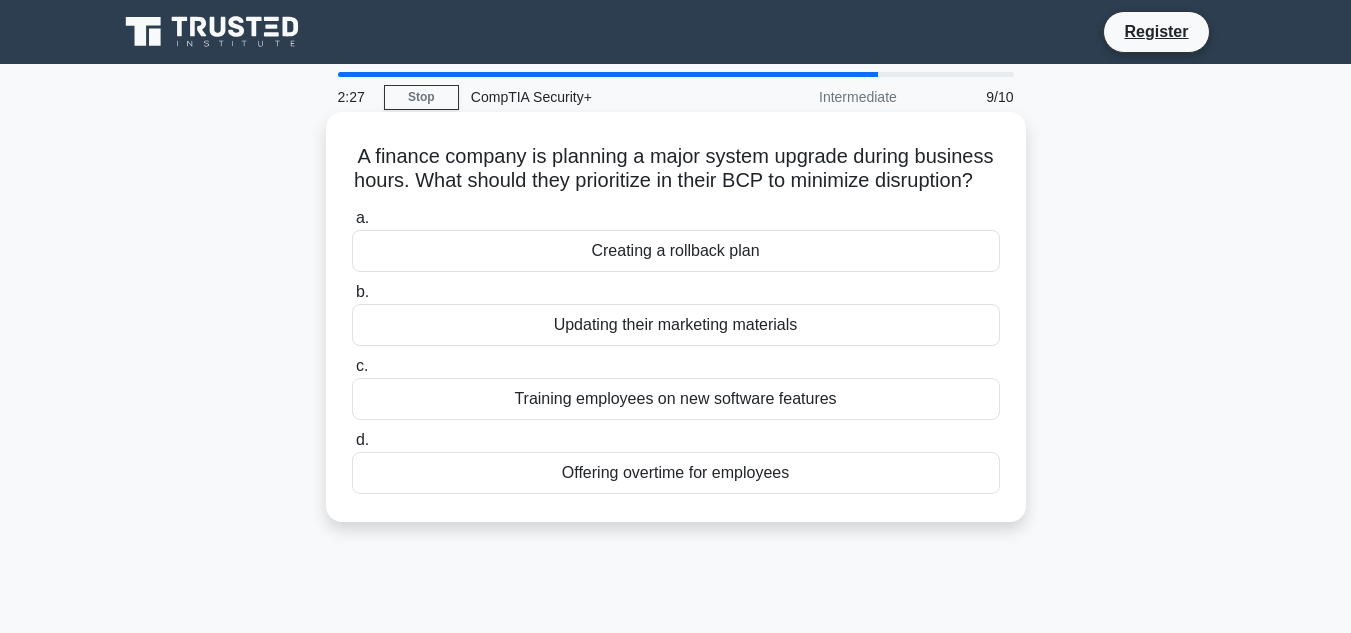 click on "Creating a rollback plan" at bounding box center [676, 251] 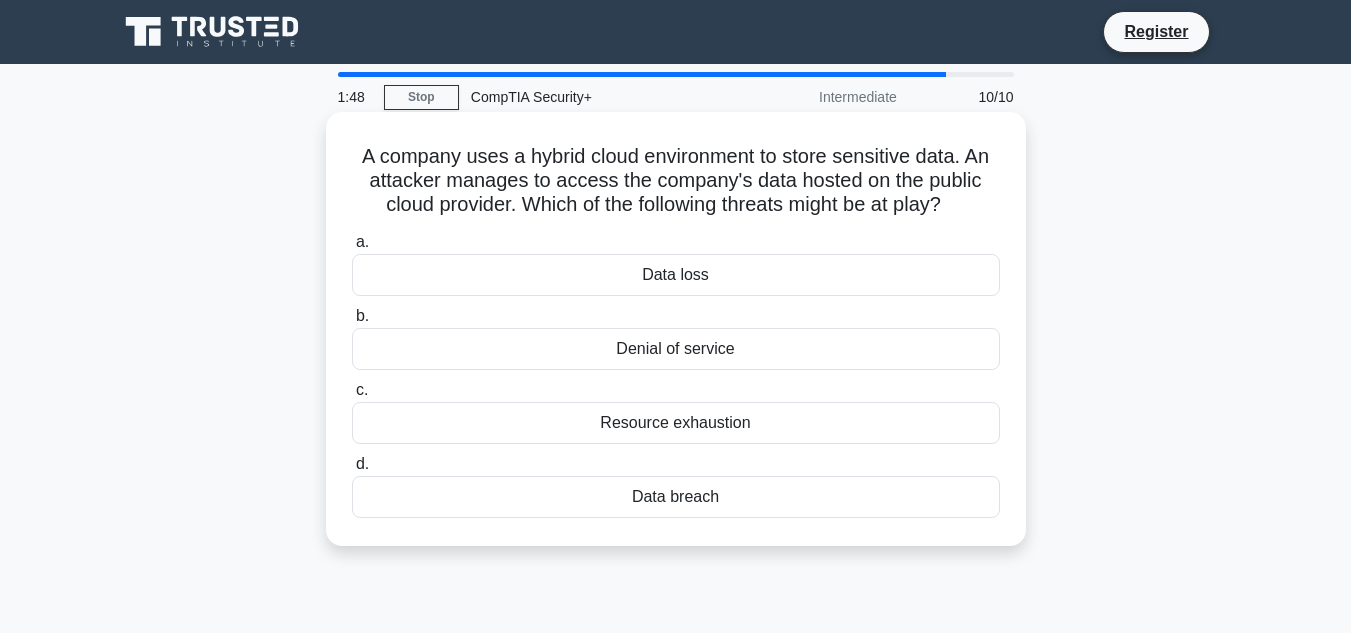 click on "Data breach" at bounding box center (676, 497) 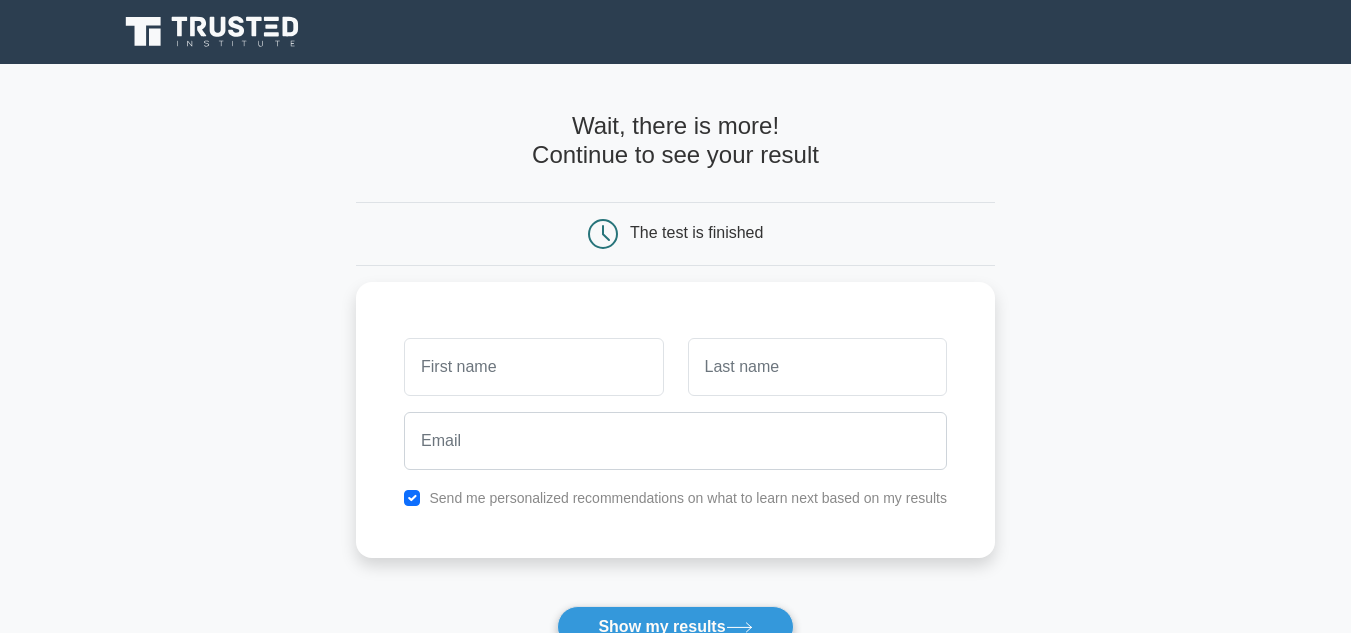 scroll, scrollTop: 0, scrollLeft: 0, axis: both 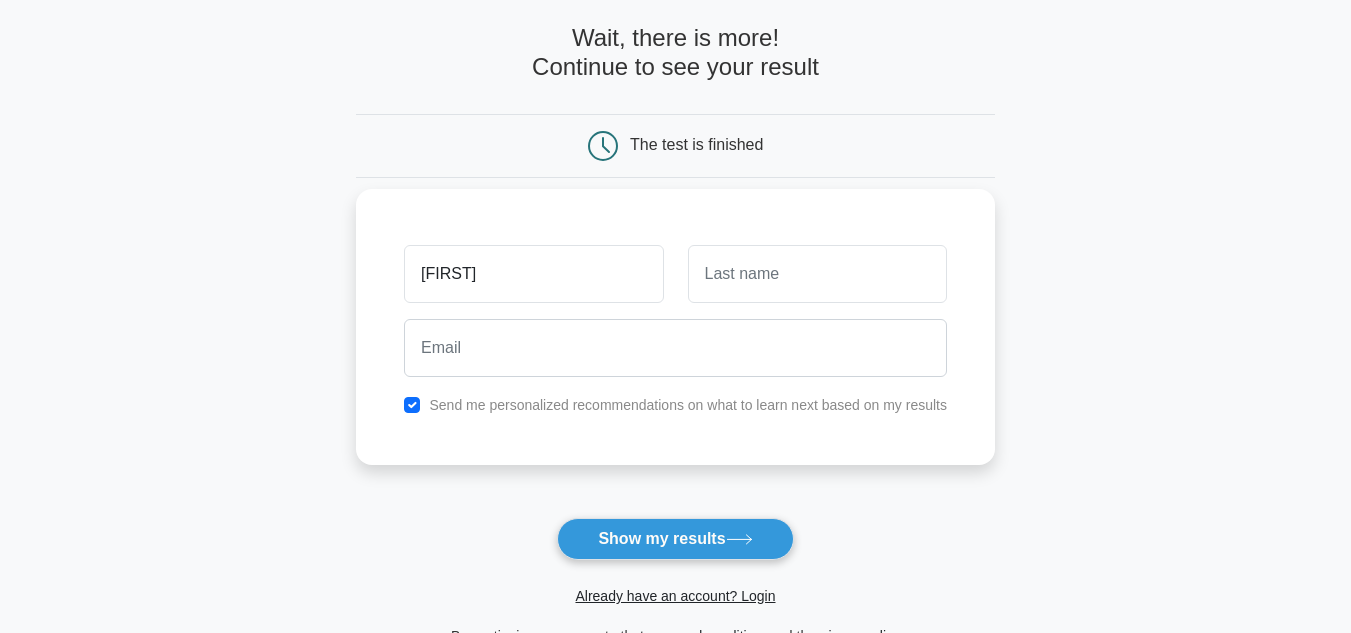 type on "Kohila" 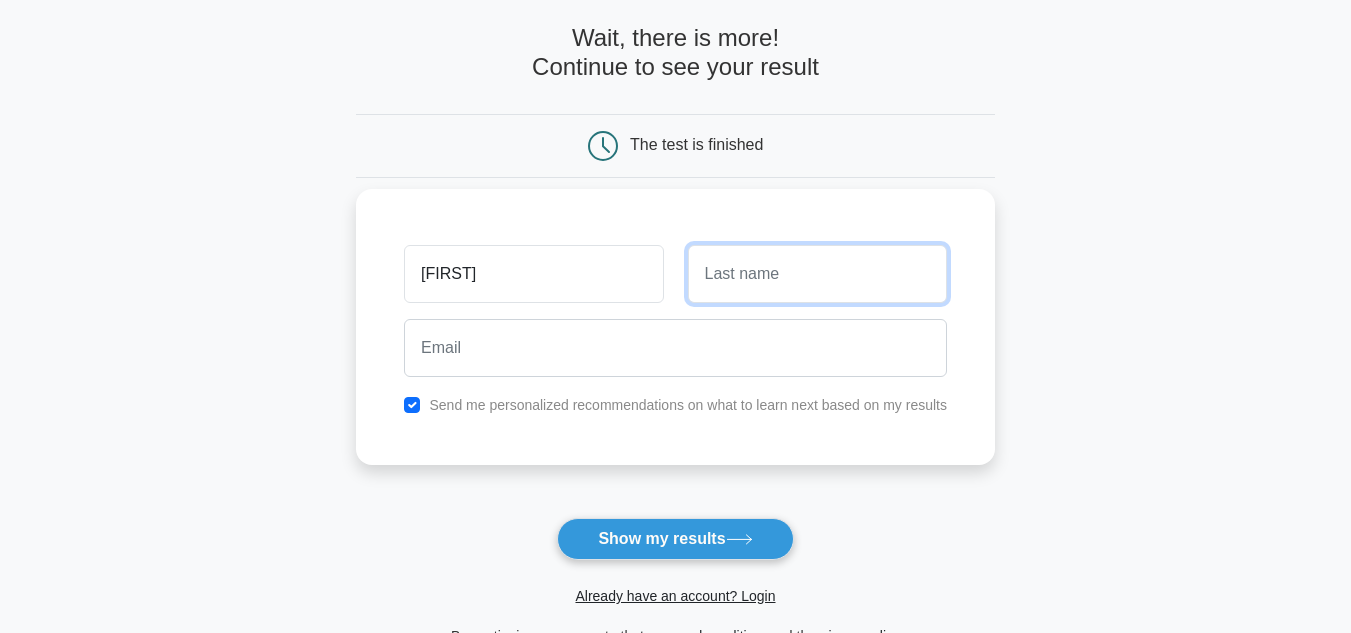 click at bounding box center (817, 274) 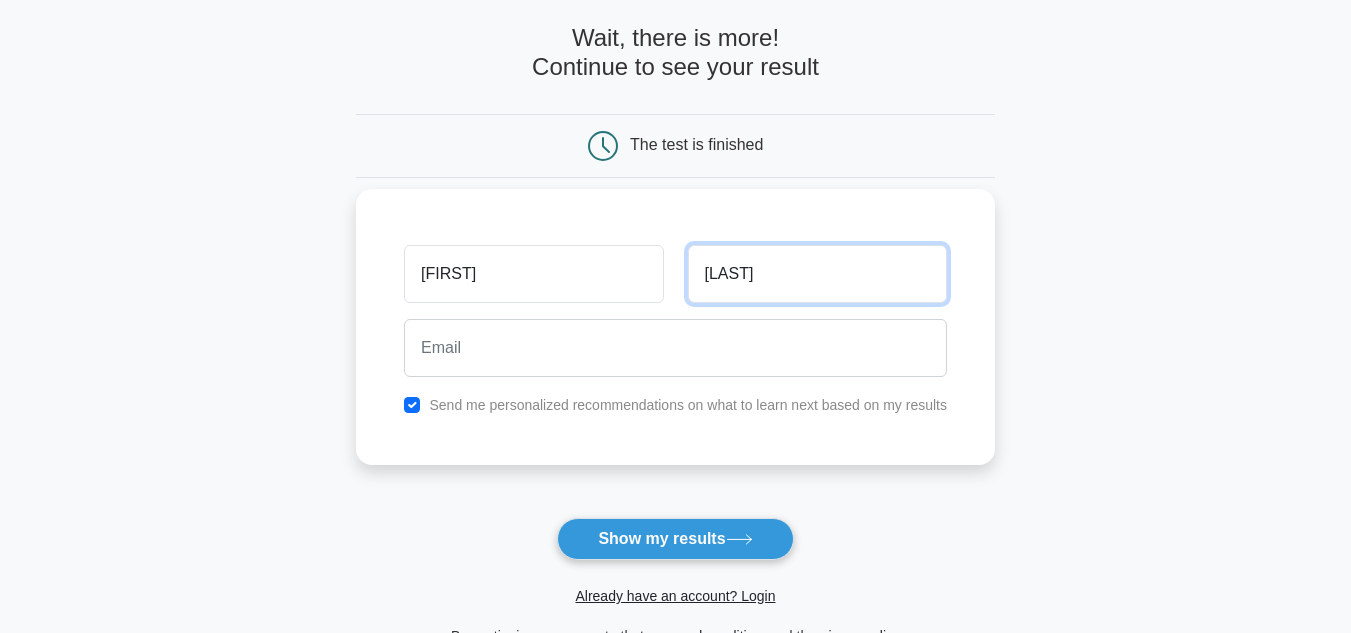 type on "vani" 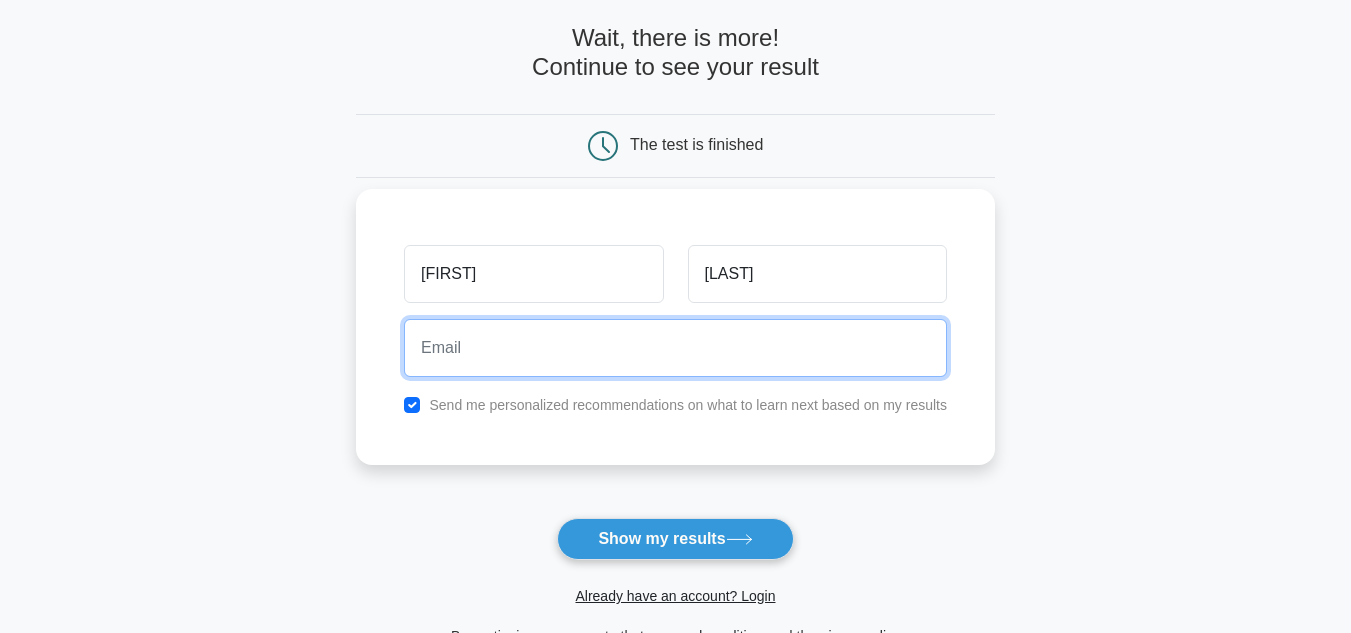 click at bounding box center [675, 348] 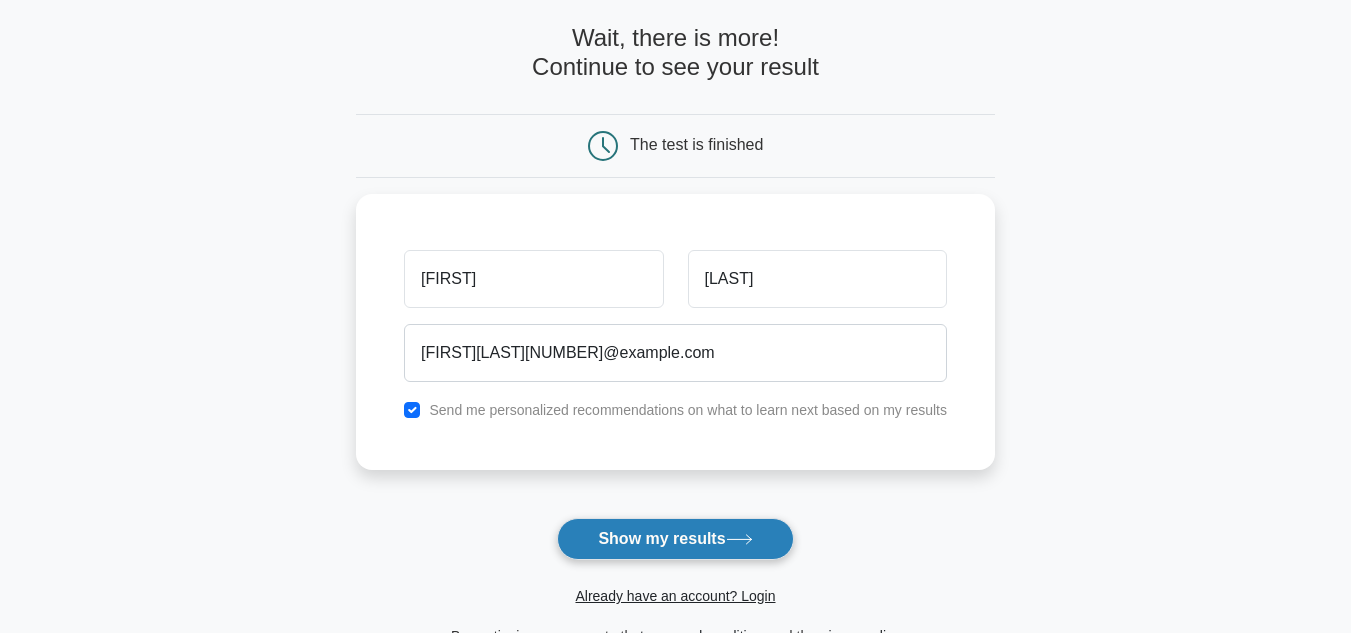 click on "Show my results" at bounding box center [675, 539] 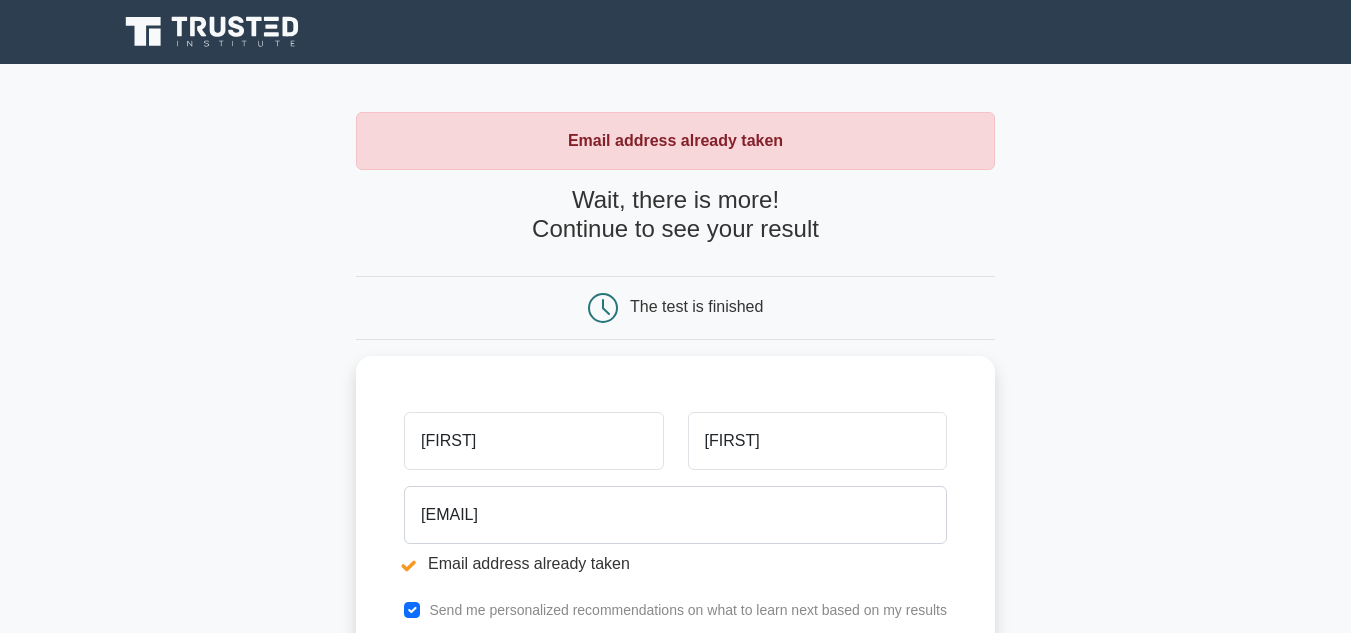 scroll, scrollTop: 0, scrollLeft: 0, axis: both 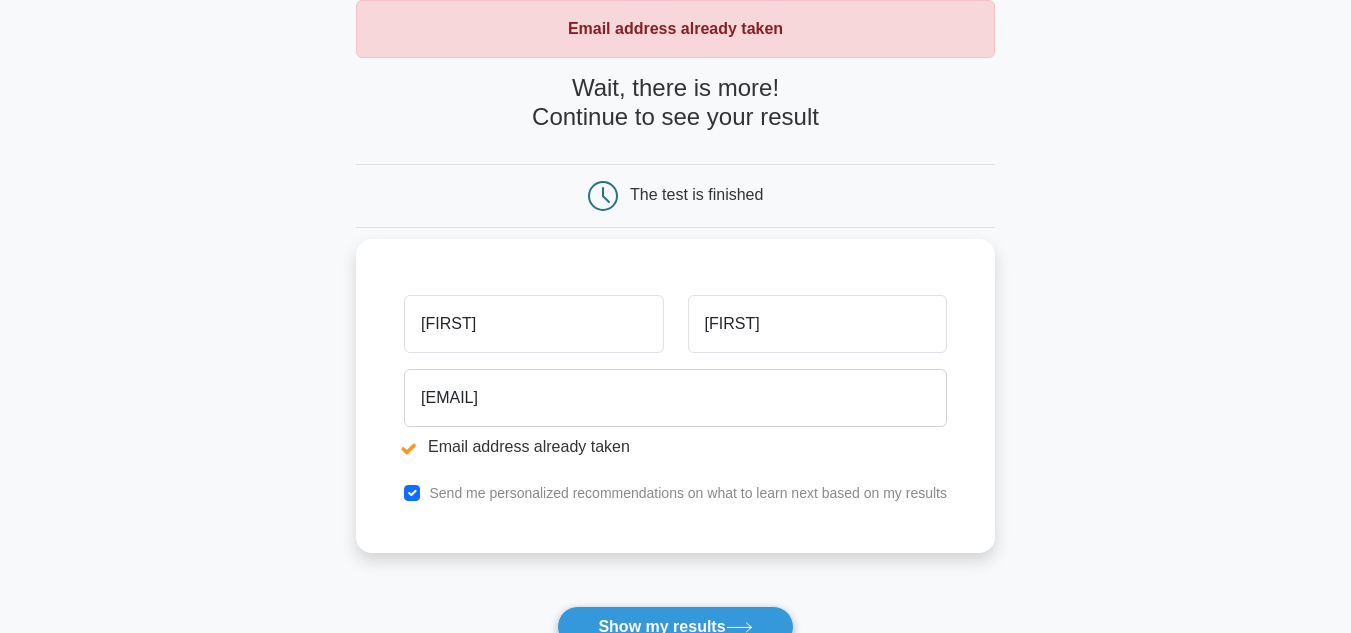 click on "Kohila" at bounding box center (533, 324) 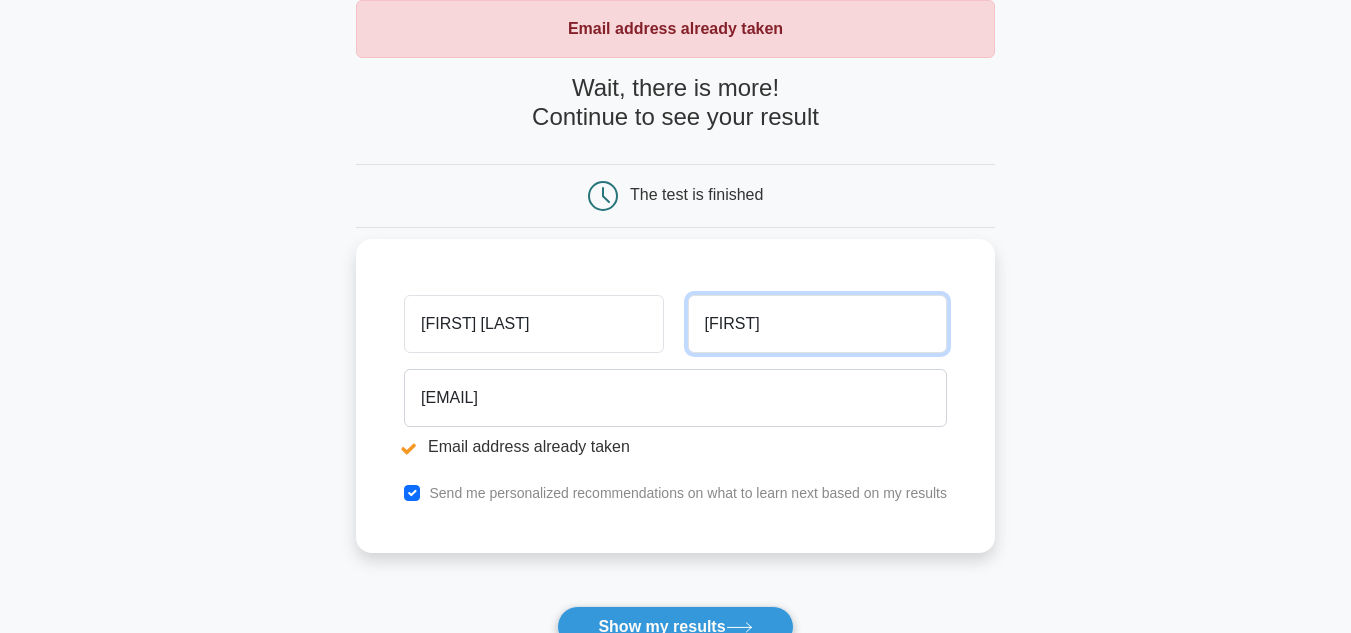 click on "vani" at bounding box center [817, 324] 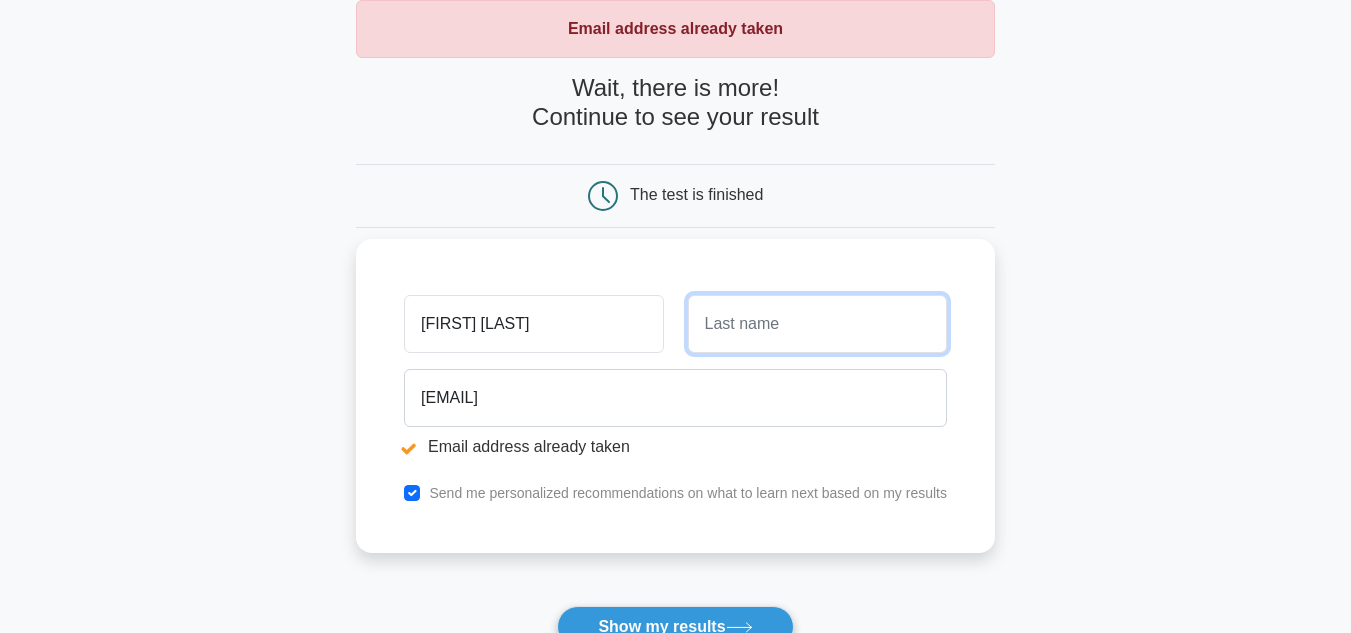 click at bounding box center [817, 324] 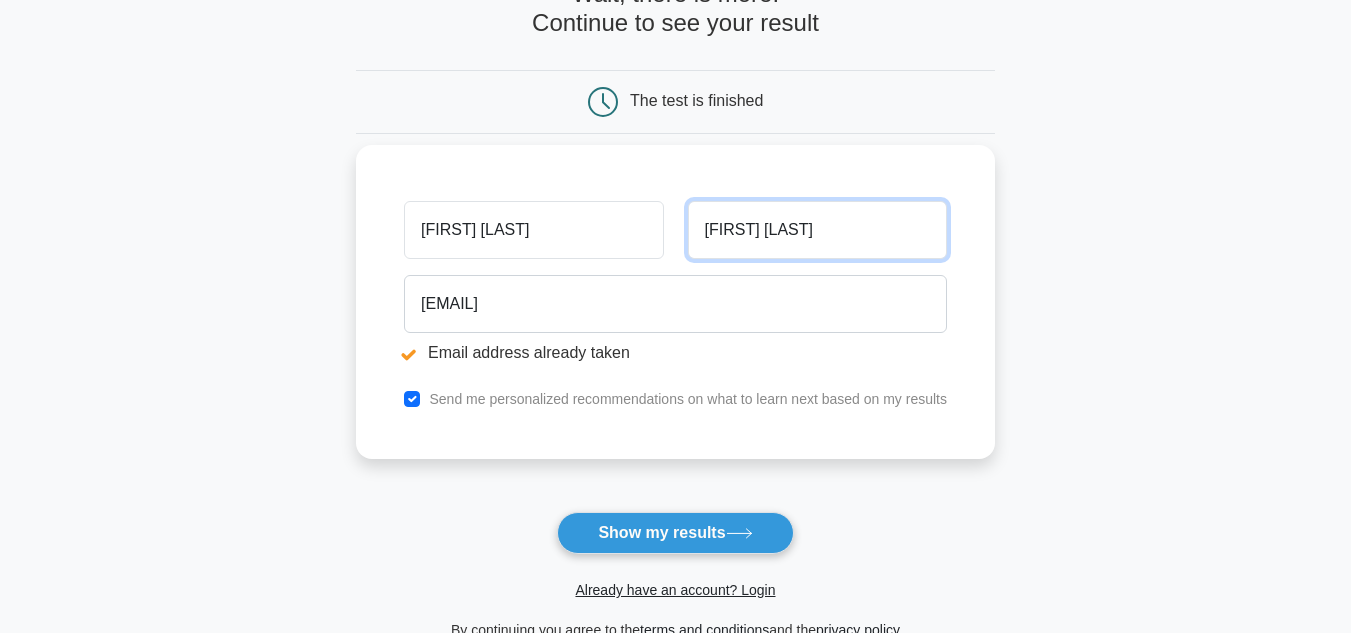 scroll, scrollTop: 207, scrollLeft: 0, axis: vertical 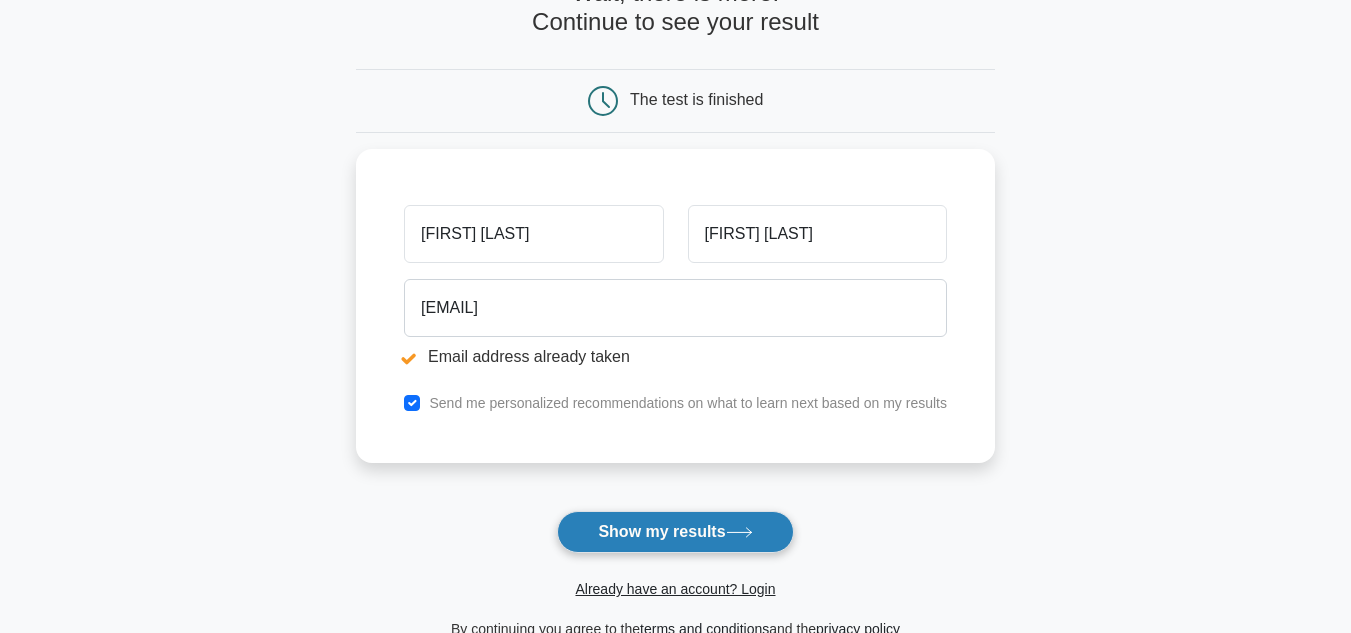 click on "Show my results" at bounding box center [675, 532] 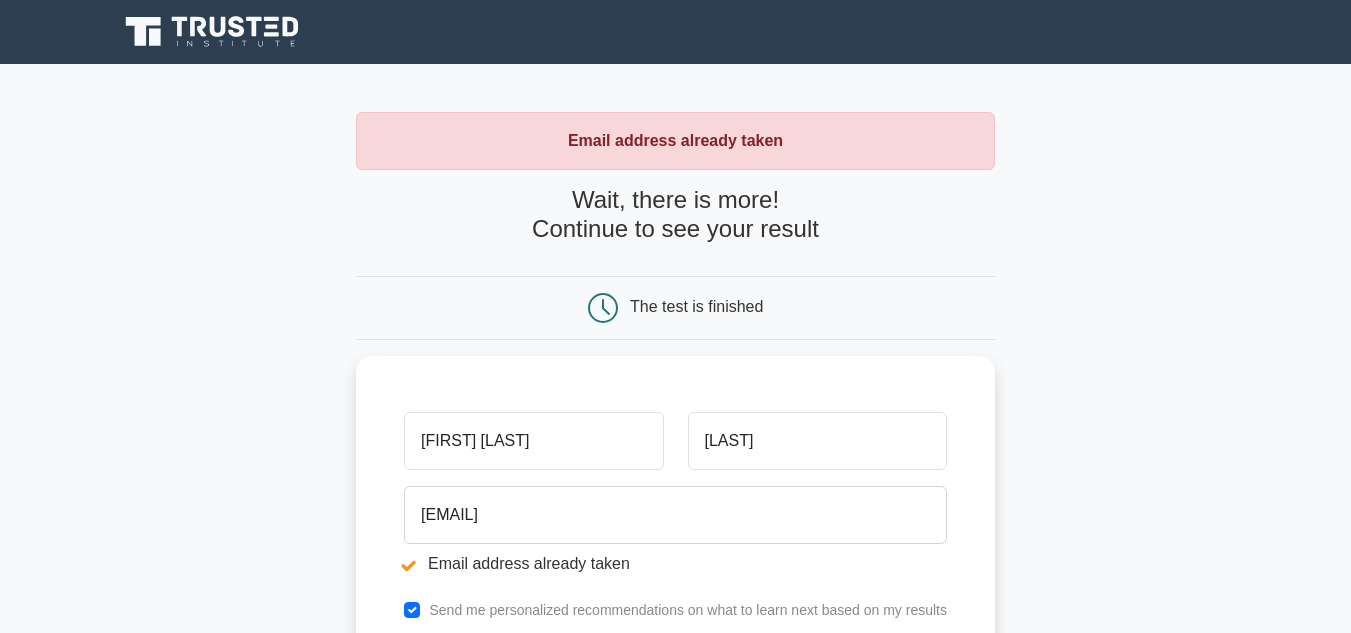 scroll, scrollTop: 0, scrollLeft: 0, axis: both 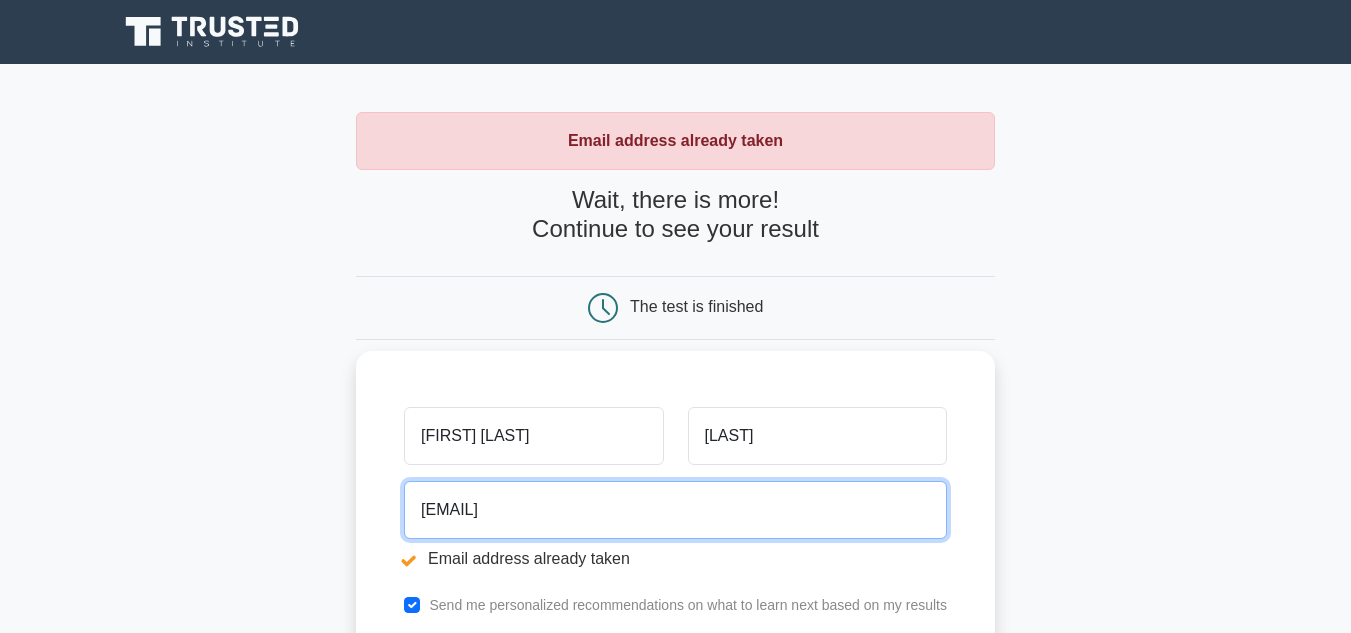 click on "kohilavani94@gmail.com" at bounding box center [675, 510] 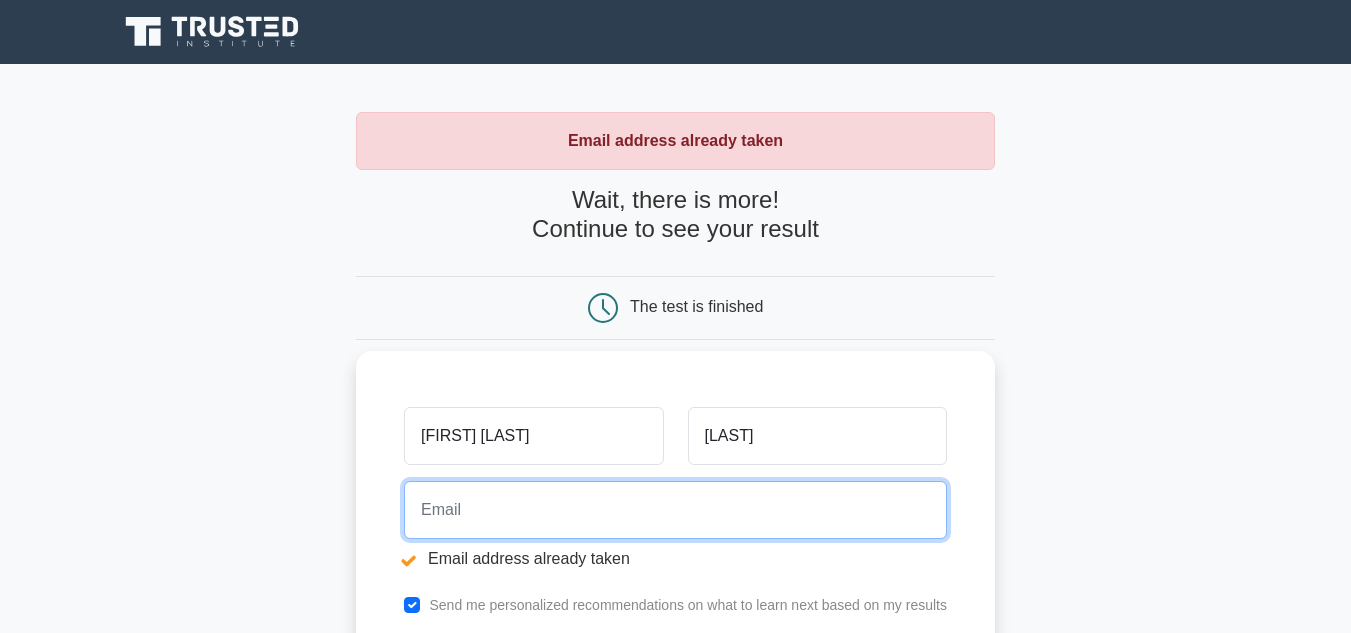 click at bounding box center [675, 510] 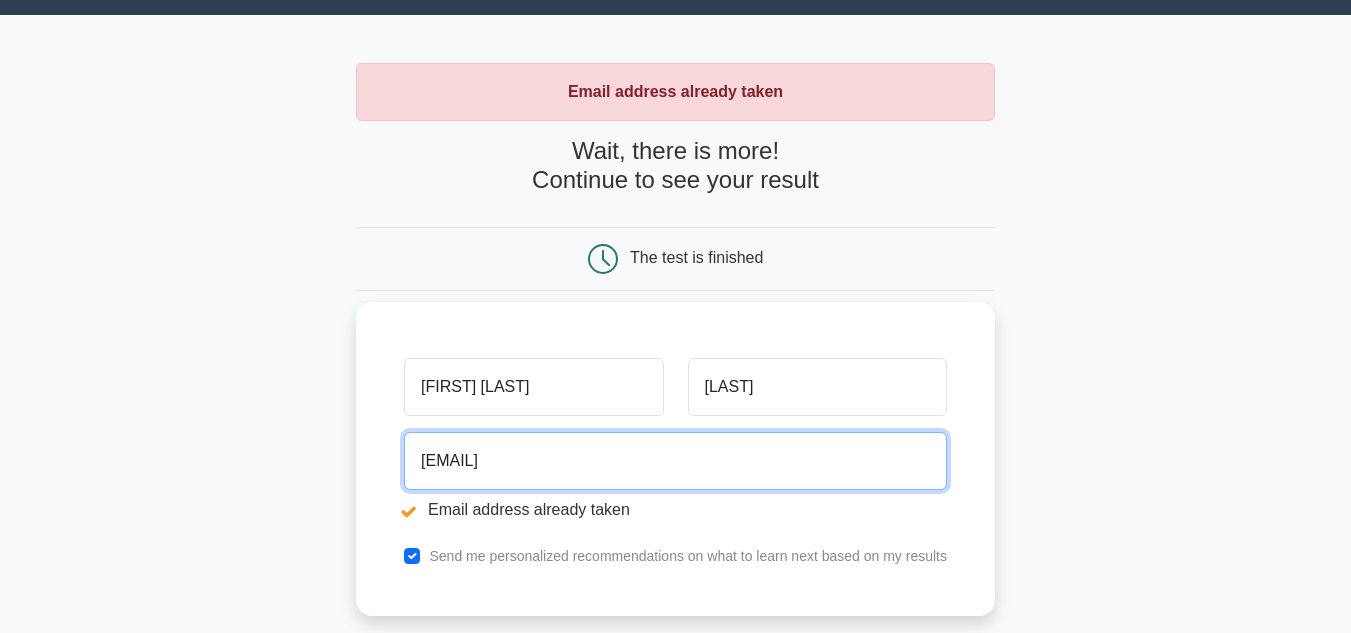 scroll, scrollTop: 485, scrollLeft: 0, axis: vertical 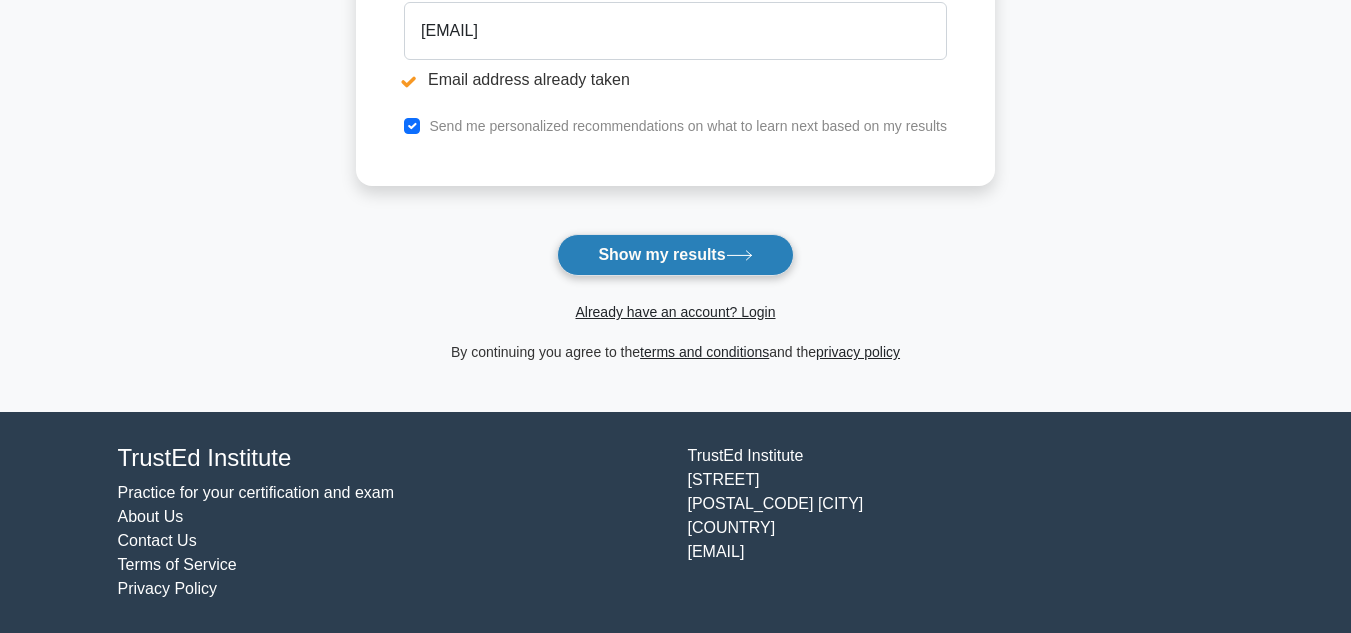 click on "Show my results" at bounding box center [675, 255] 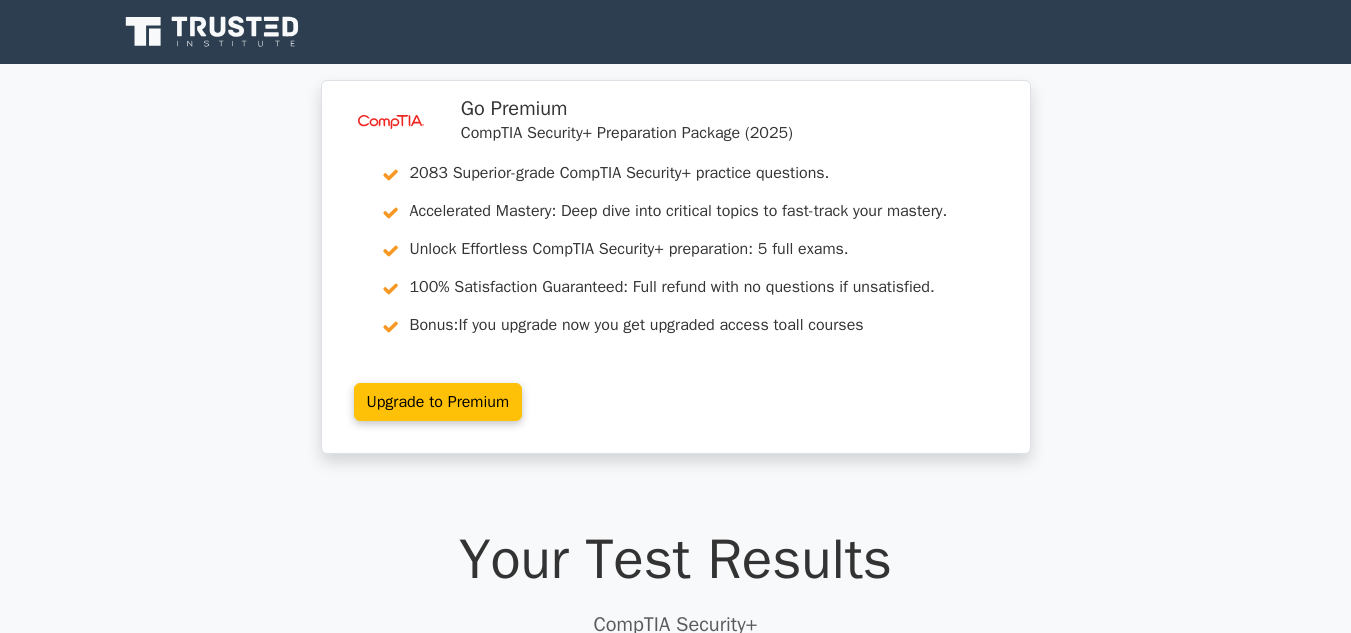 scroll, scrollTop: 0, scrollLeft: 0, axis: both 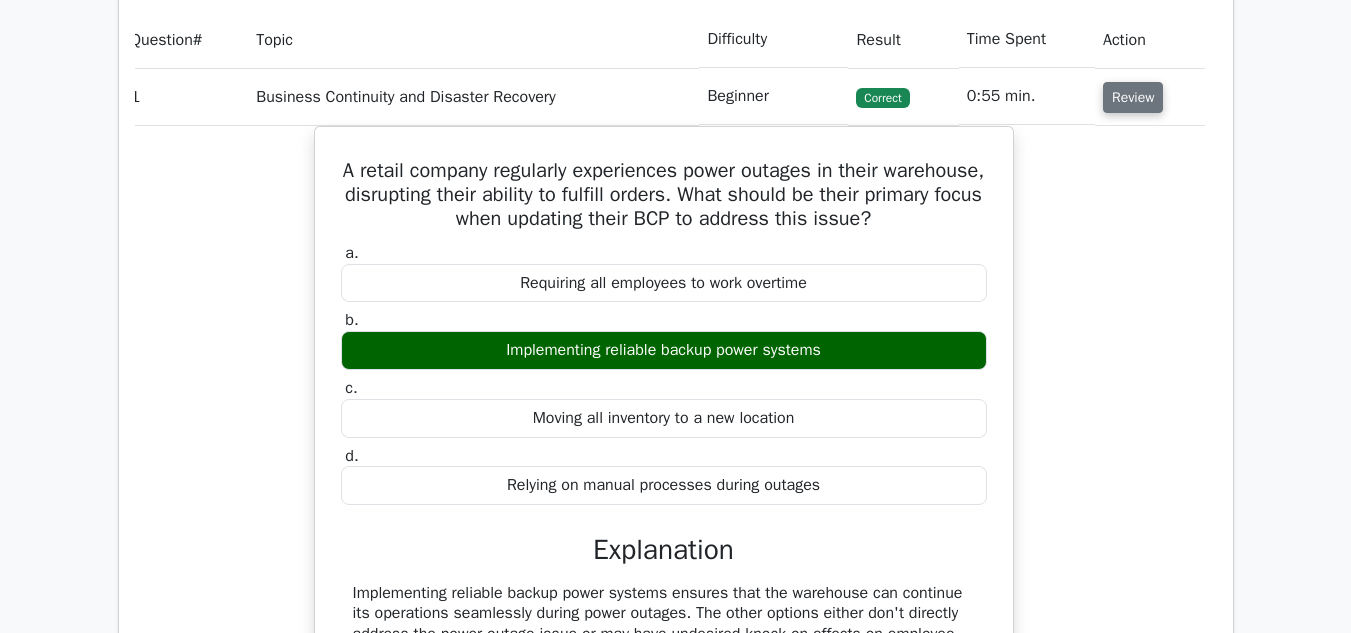 click on "Review" at bounding box center [1133, 97] 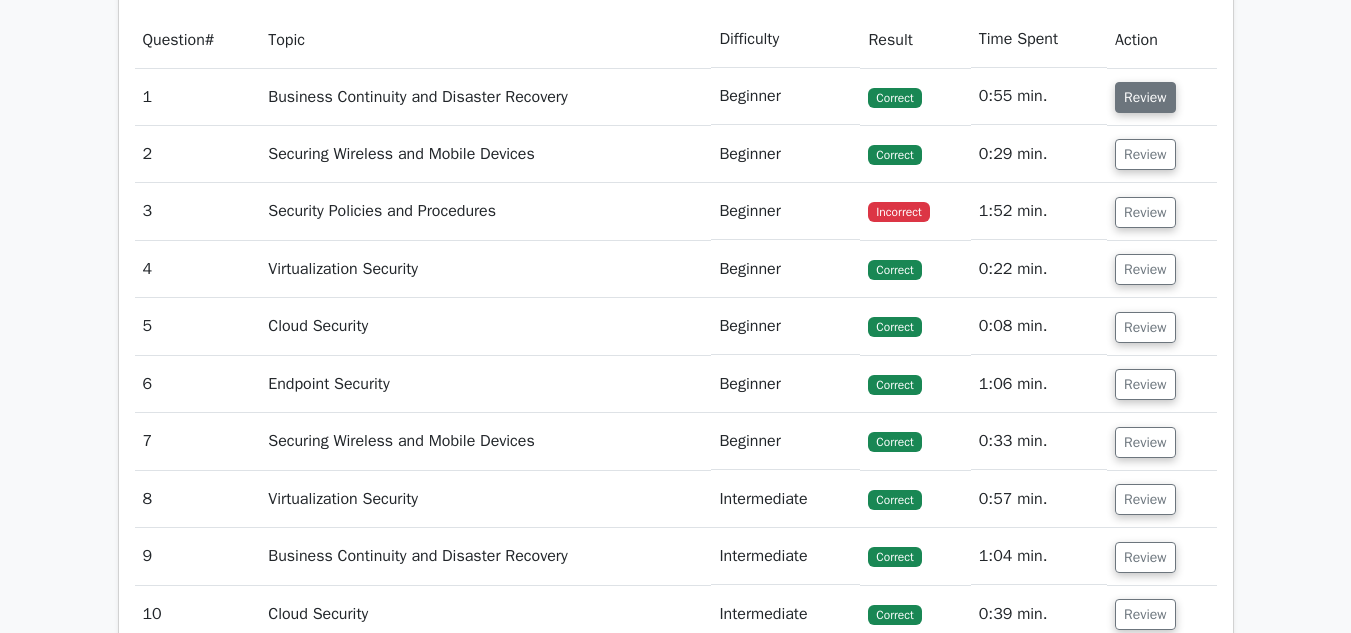 scroll, scrollTop: 0, scrollLeft: 0, axis: both 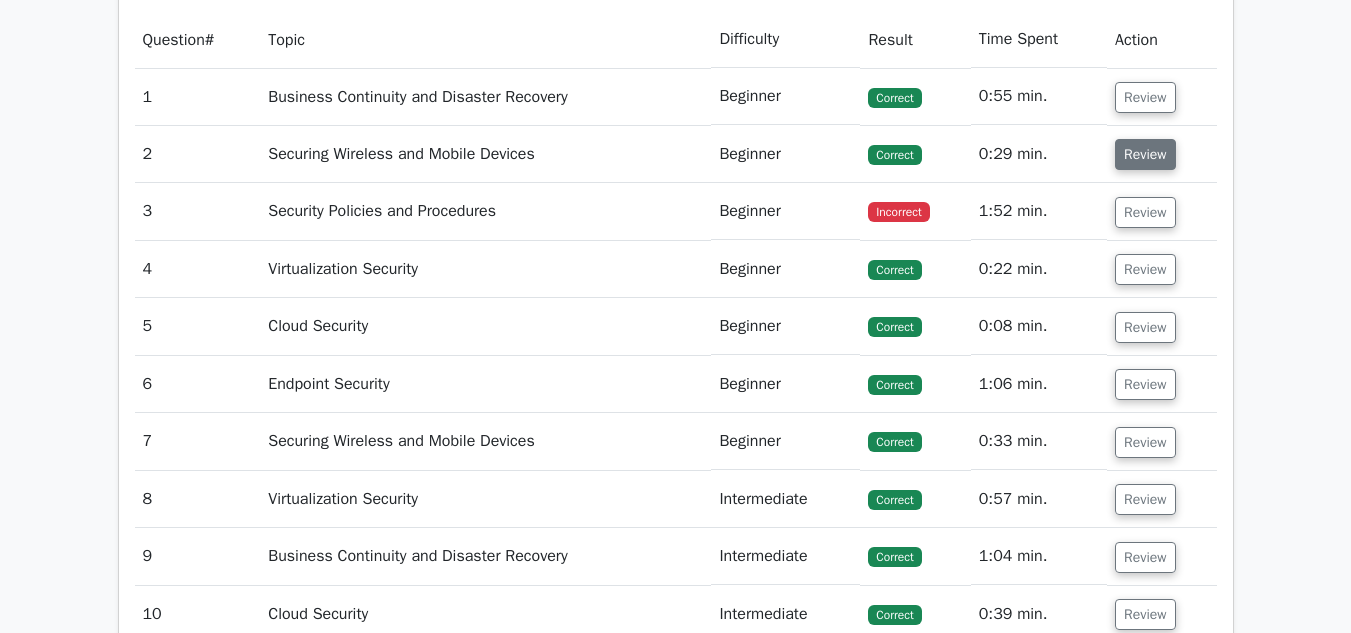 click on "Review" at bounding box center (1145, 154) 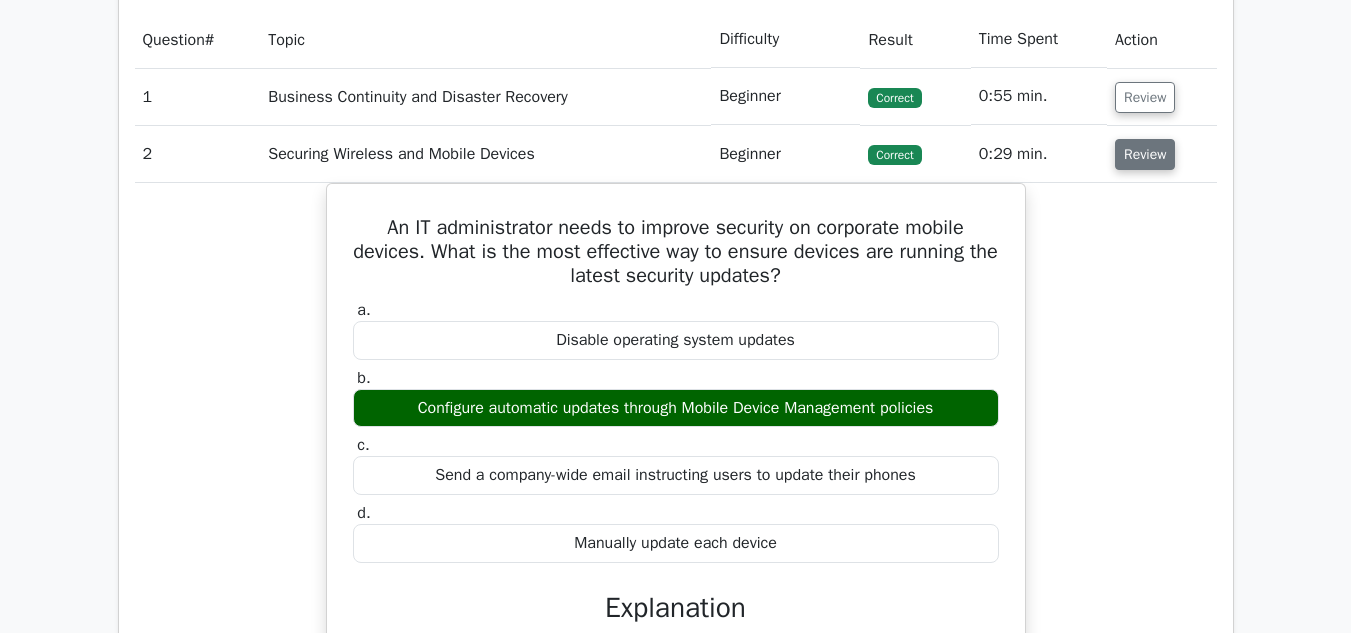 click on "Review" at bounding box center (1145, 154) 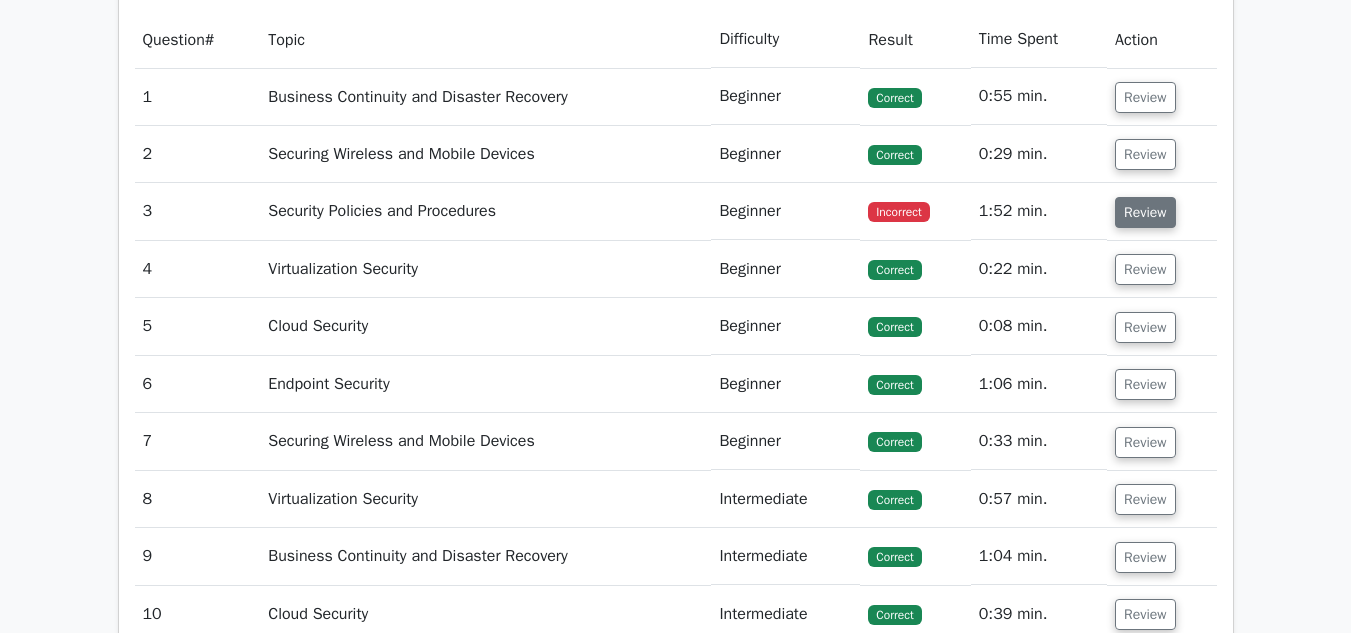 click on "Review" at bounding box center (1145, 212) 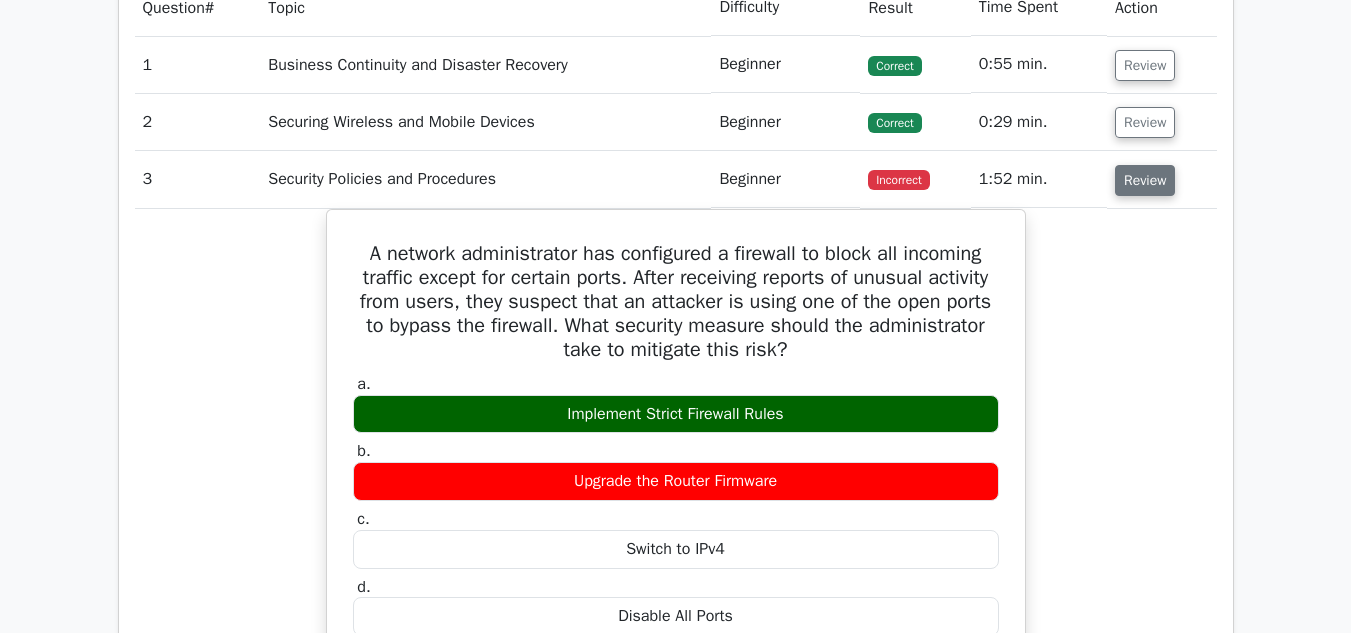 scroll, scrollTop: 1483, scrollLeft: 0, axis: vertical 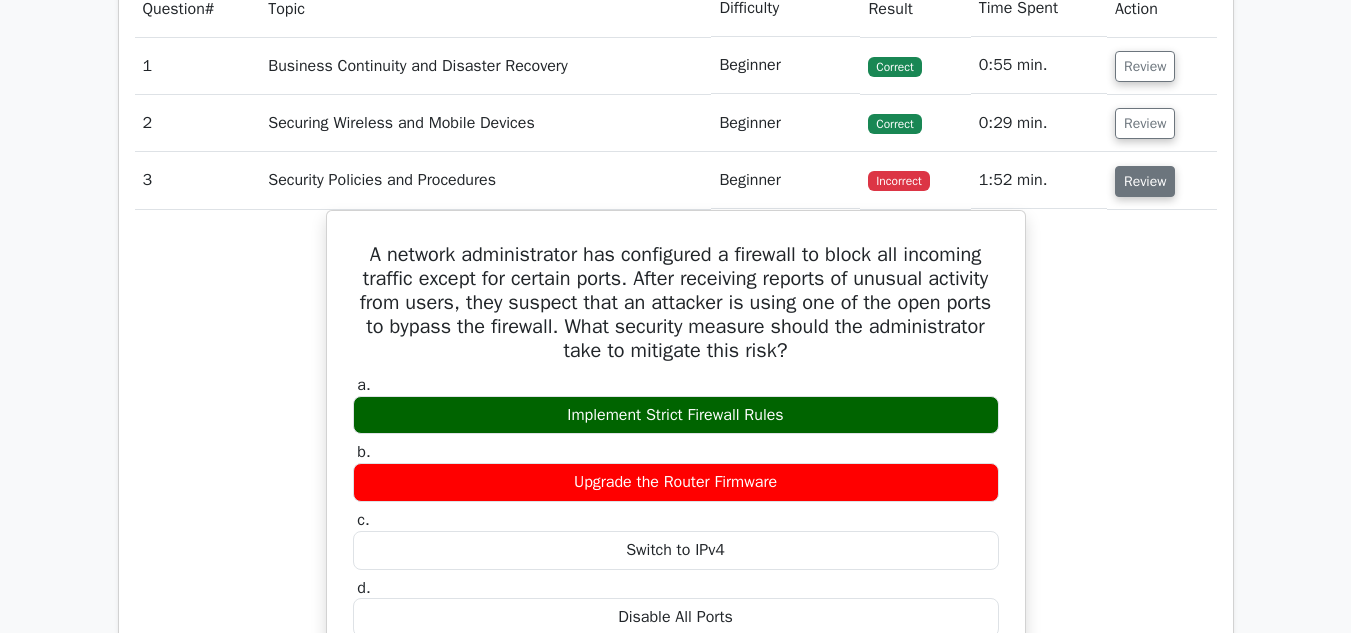 click on "Review" at bounding box center [1145, 181] 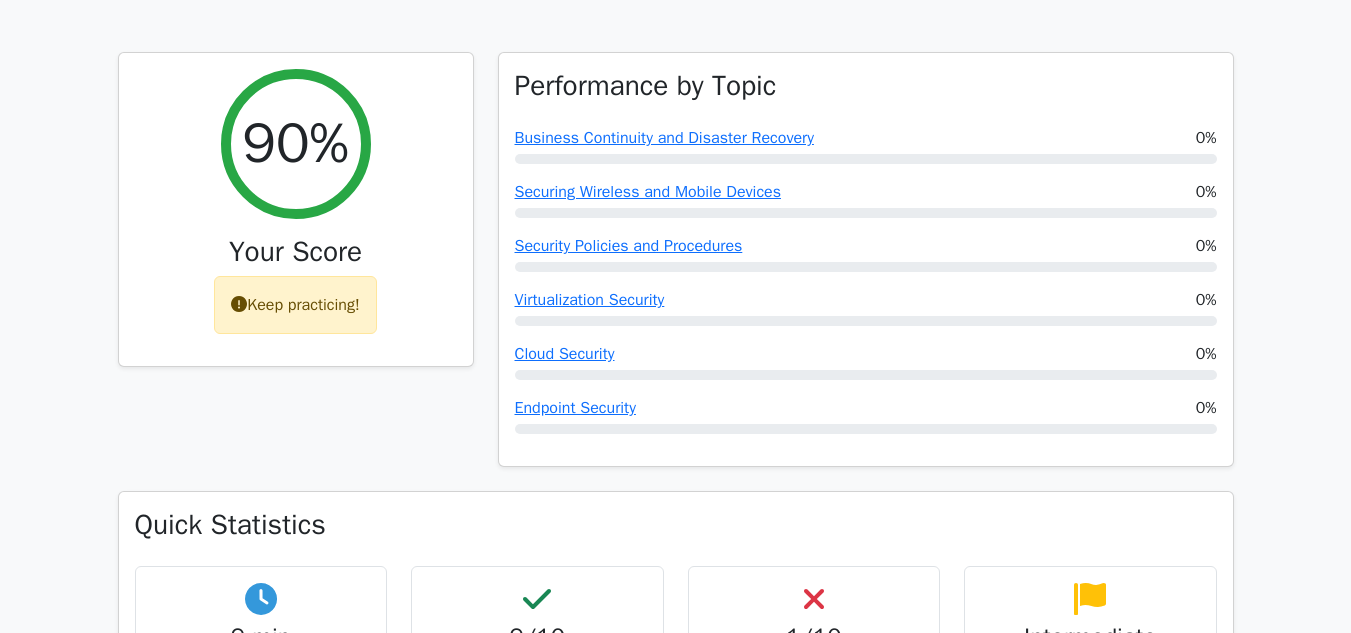 scroll, scrollTop: 625, scrollLeft: 0, axis: vertical 